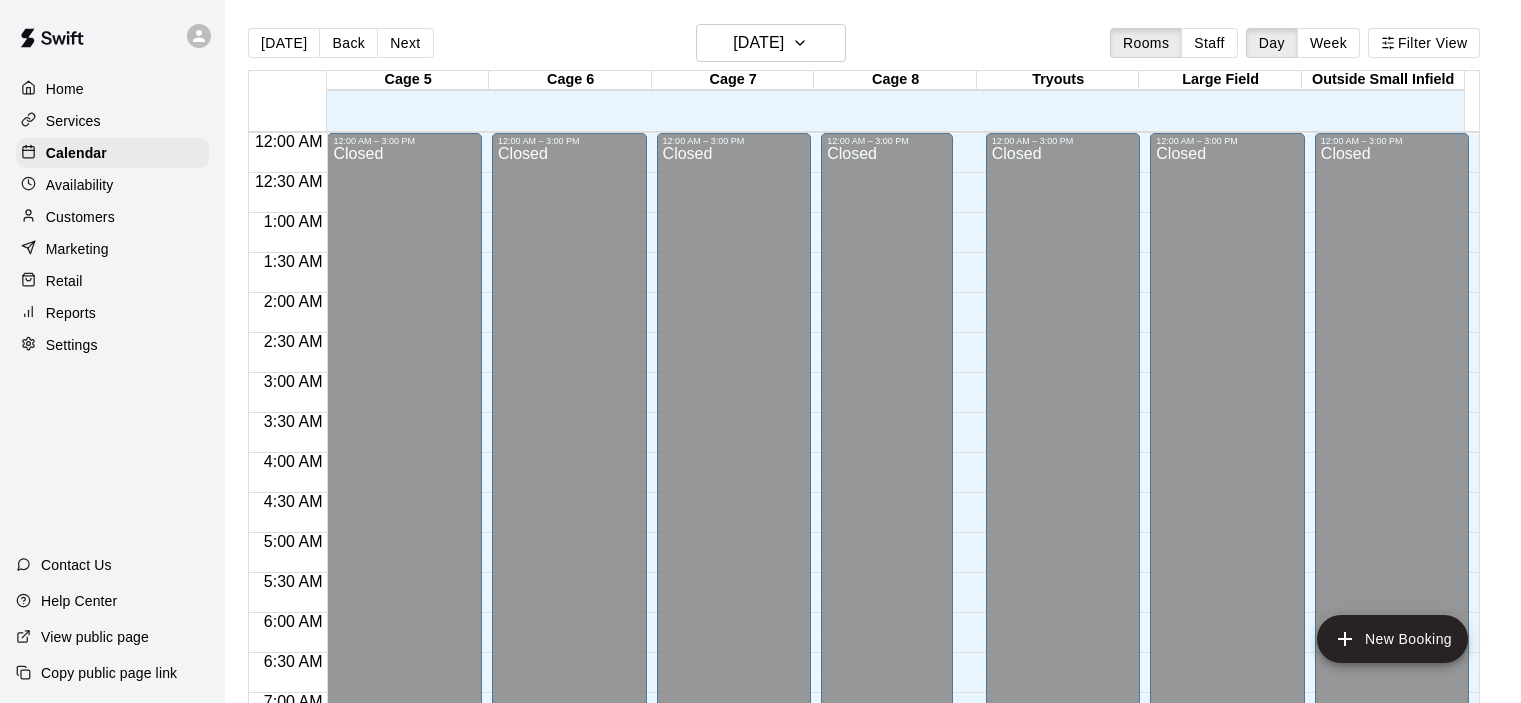 scroll, scrollTop: 0, scrollLeft: 0, axis: both 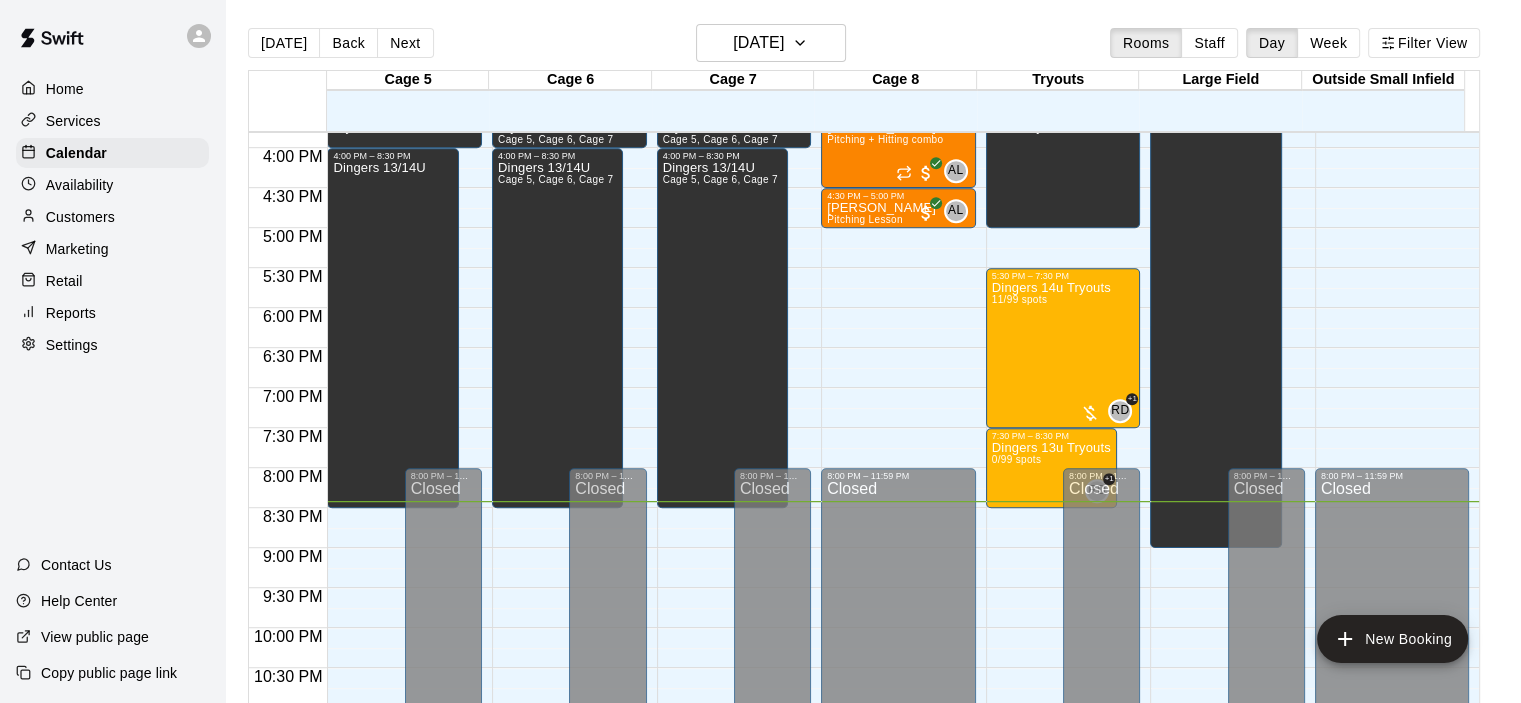 click on "Customers" at bounding box center [80, 217] 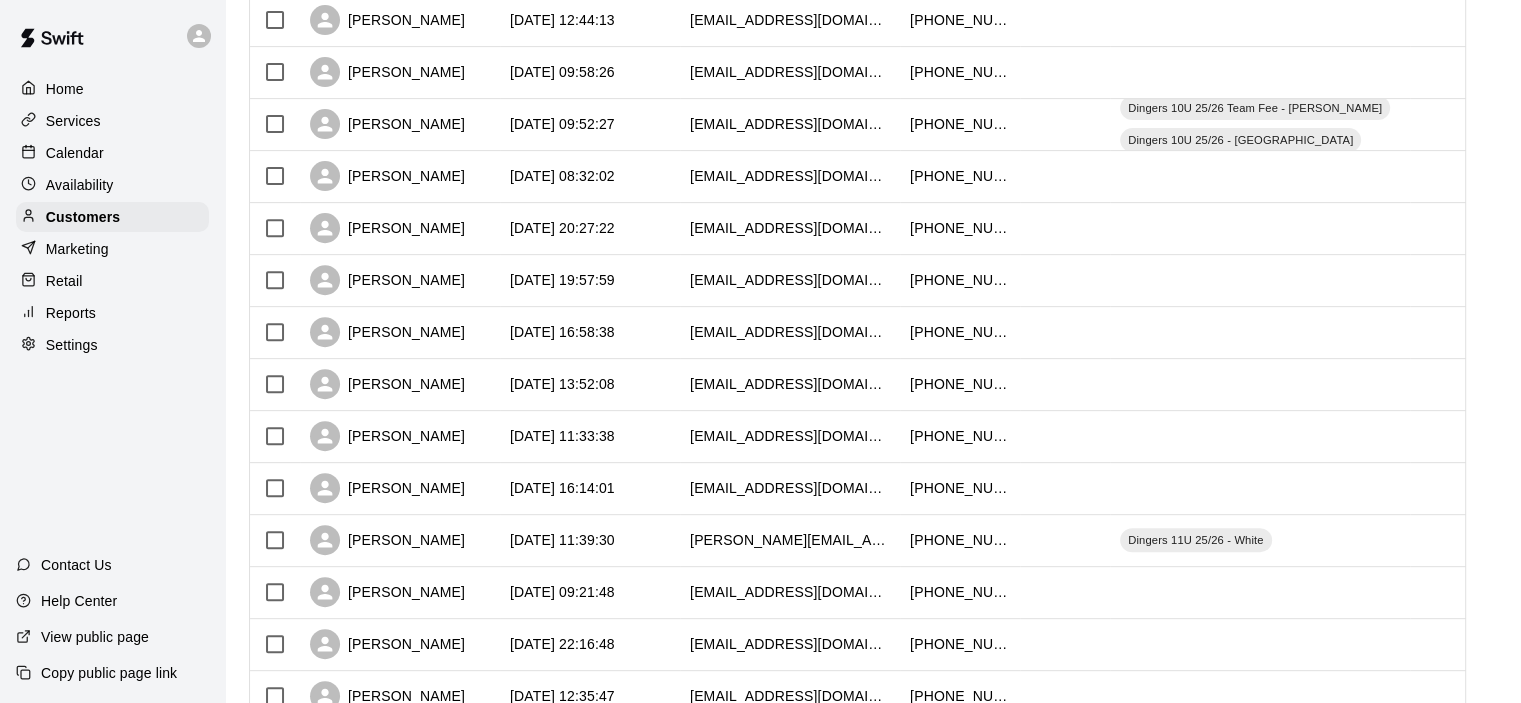 scroll, scrollTop: 500, scrollLeft: 0, axis: vertical 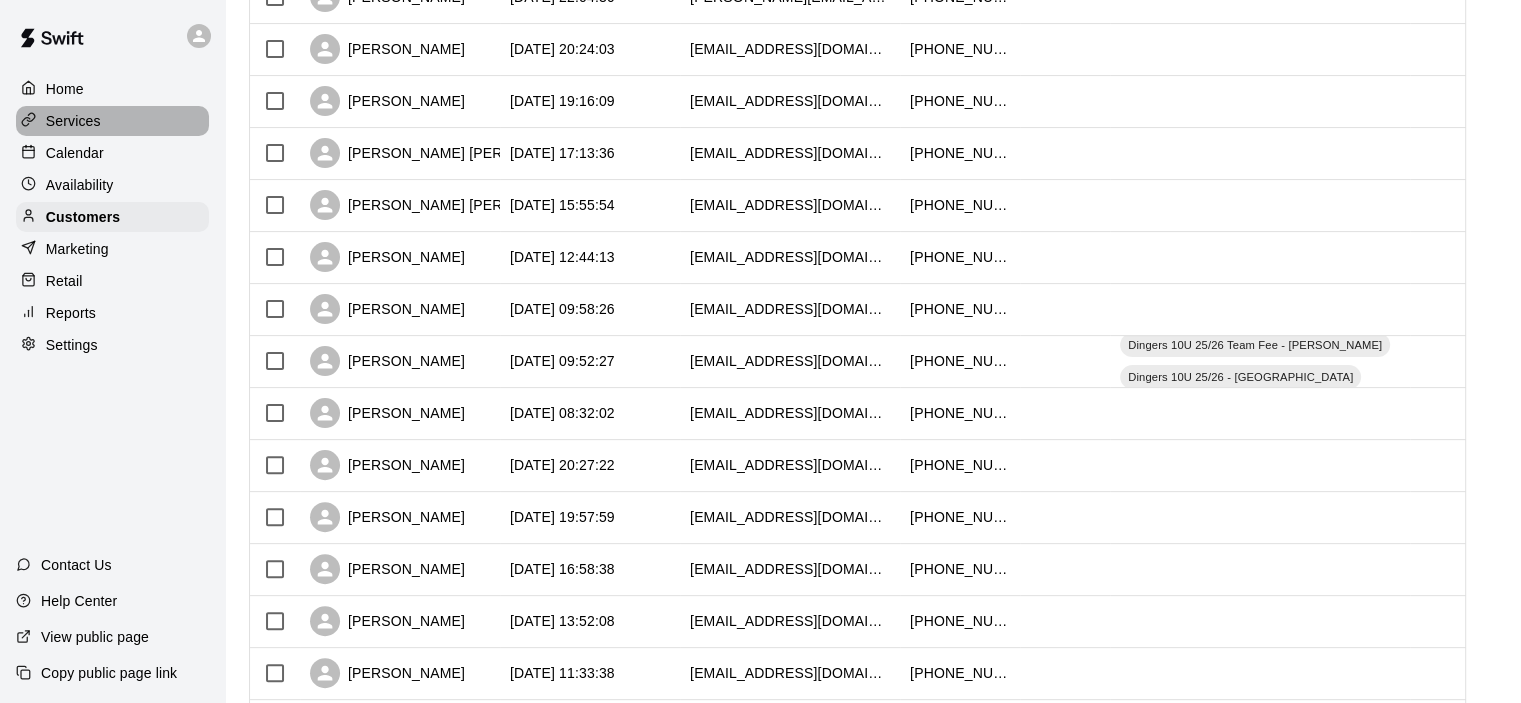 click on "Services" at bounding box center [73, 121] 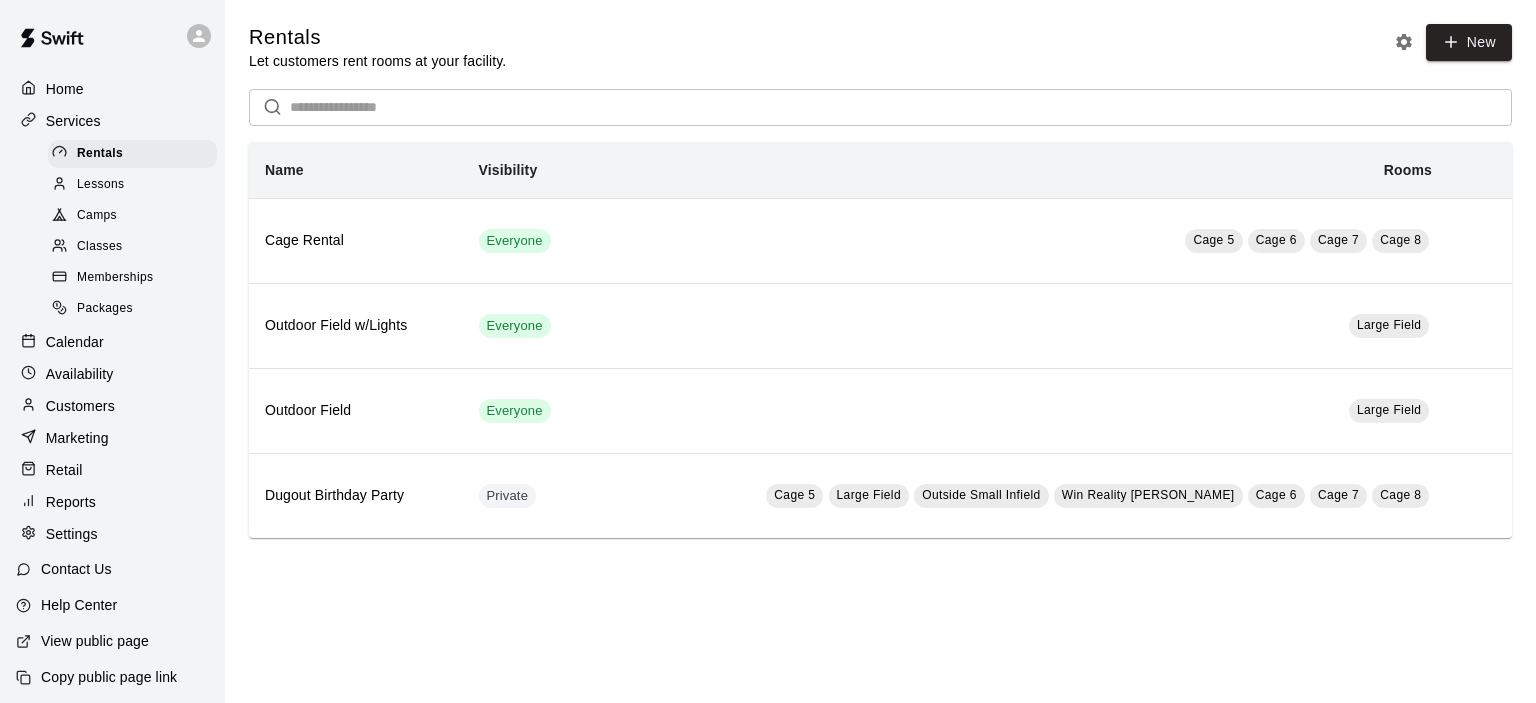 click on "Memberships" at bounding box center [132, 278] 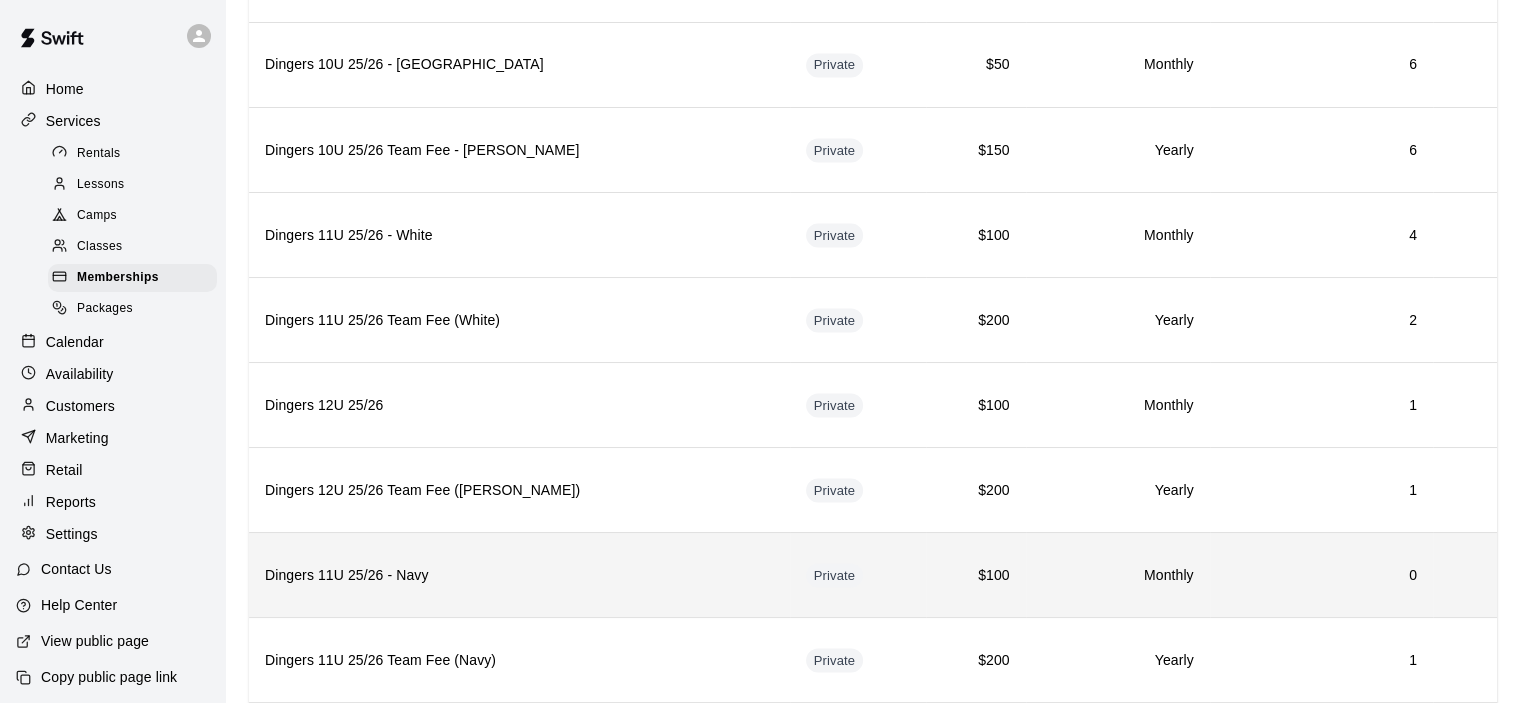 scroll, scrollTop: 3632, scrollLeft: 0, axis: vertical 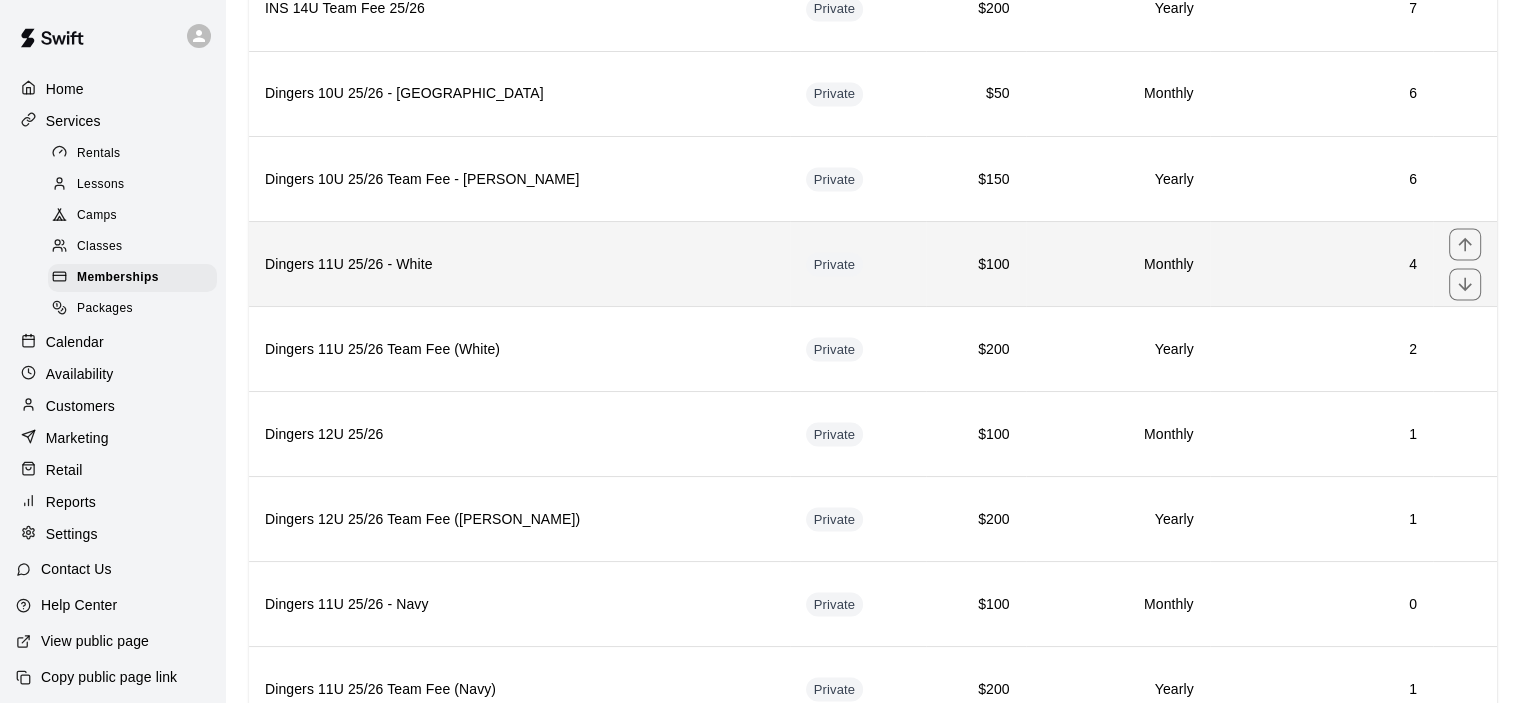 click on "4" at bounding box center (1321, 264) 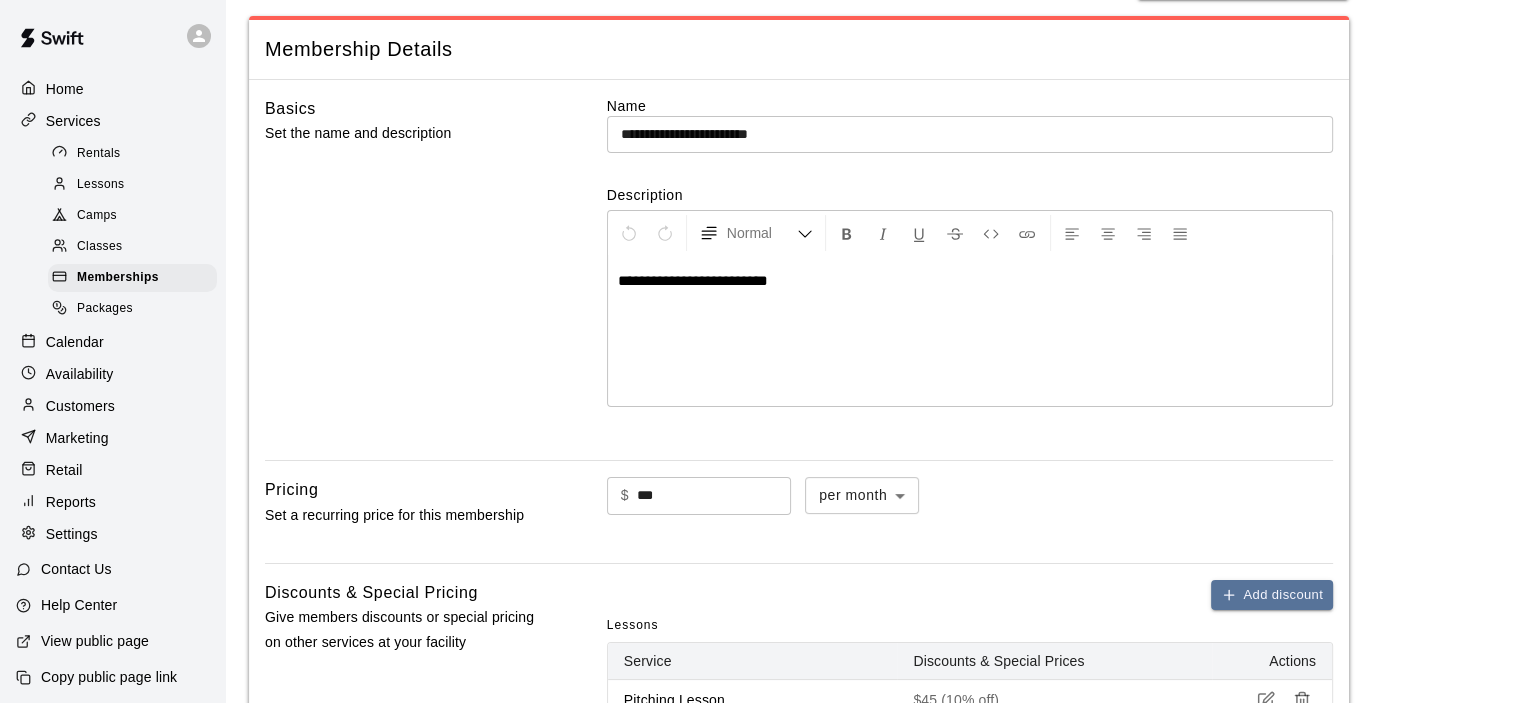 scroll, scrollTop: 0, scrollLeft: 0, axis: both 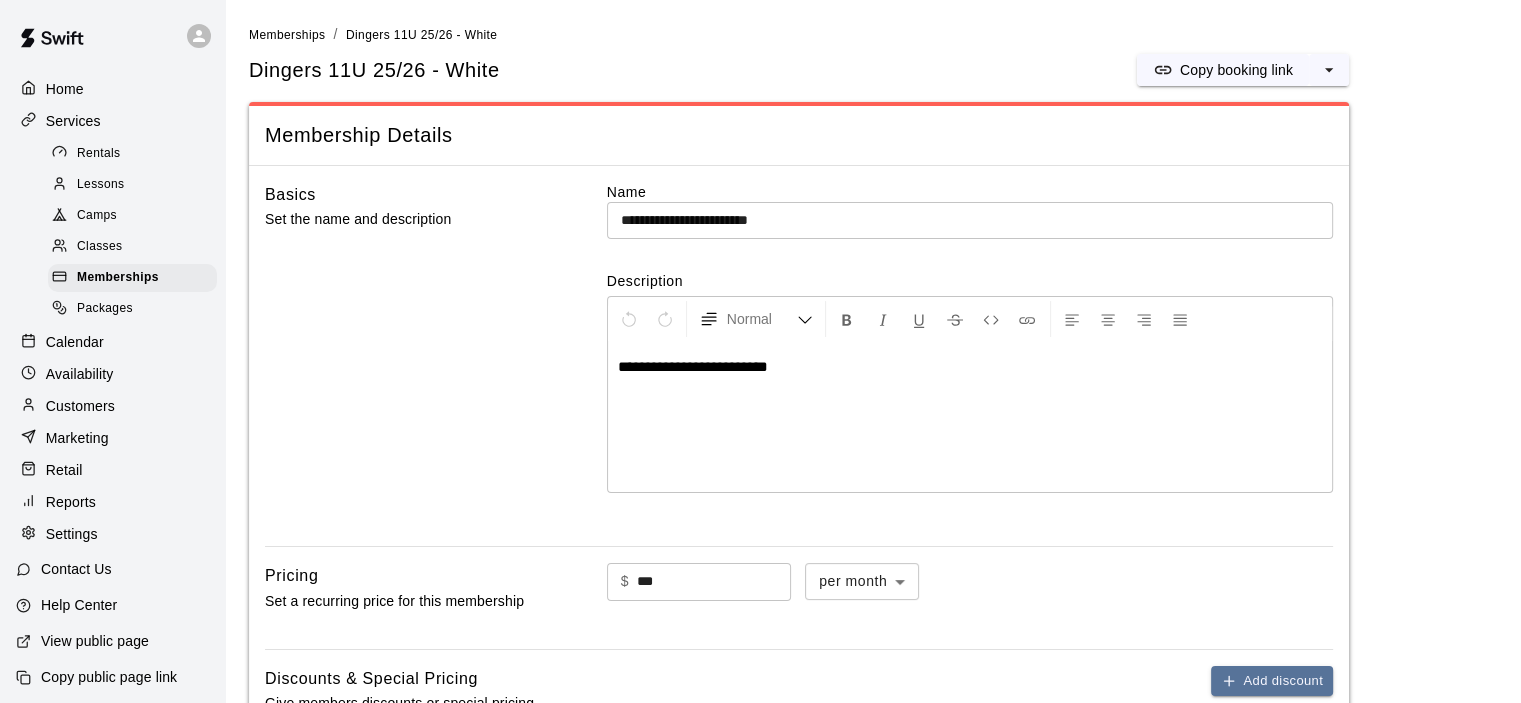 click on "Memberships" at bounding box center [287, 34] 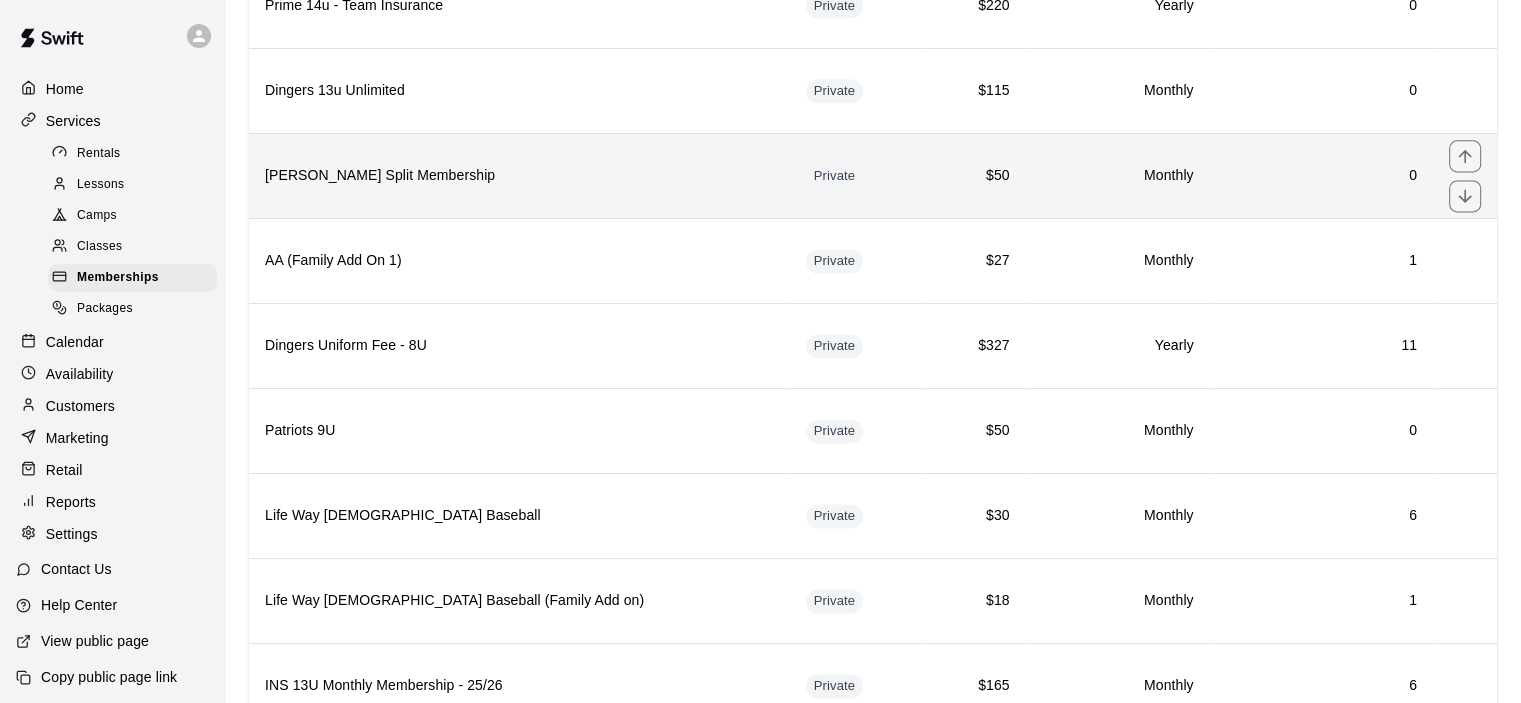 scroll, scrollTop: 3400, scrollLeft: 0, axis: vertical 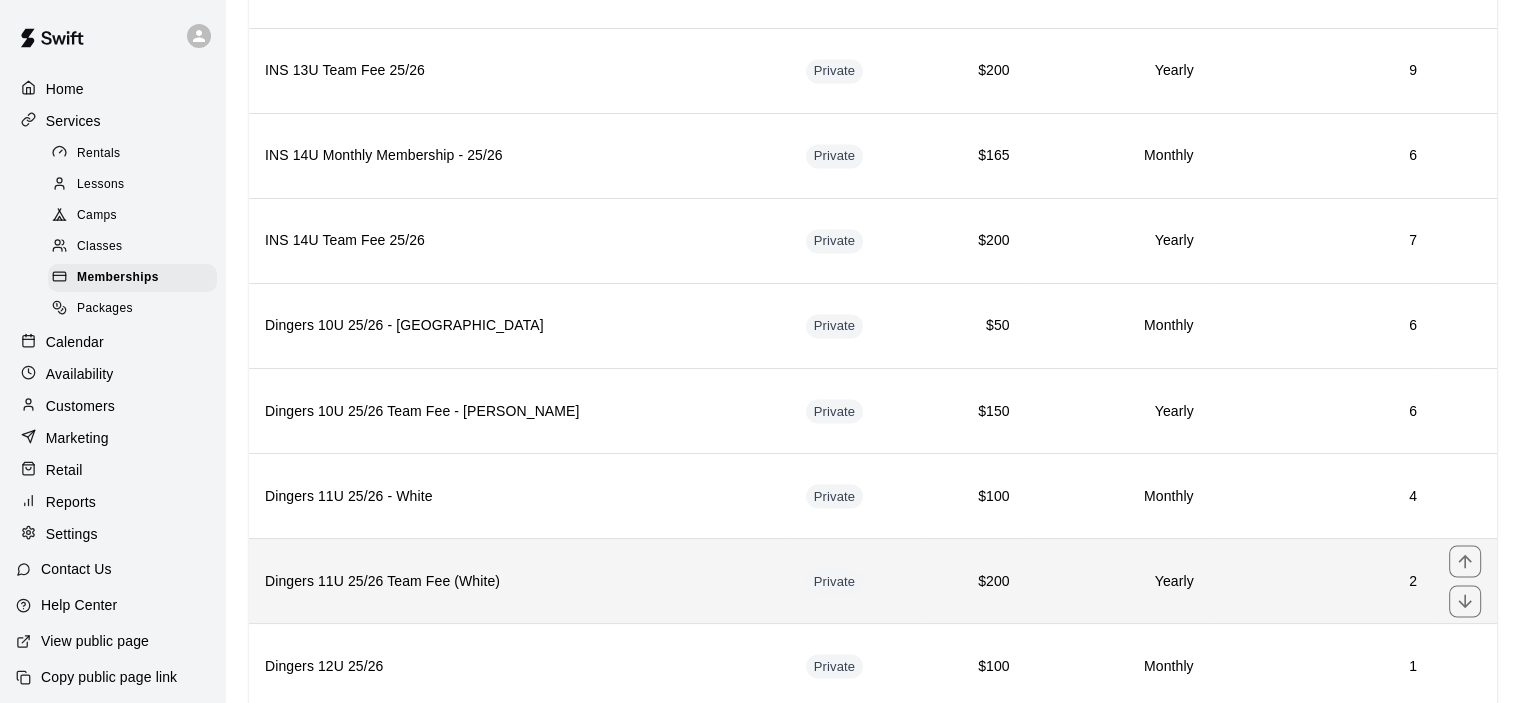 click on "Dingers 11U 25/26 Team Fee (White)" at bounding box center [519, 580] 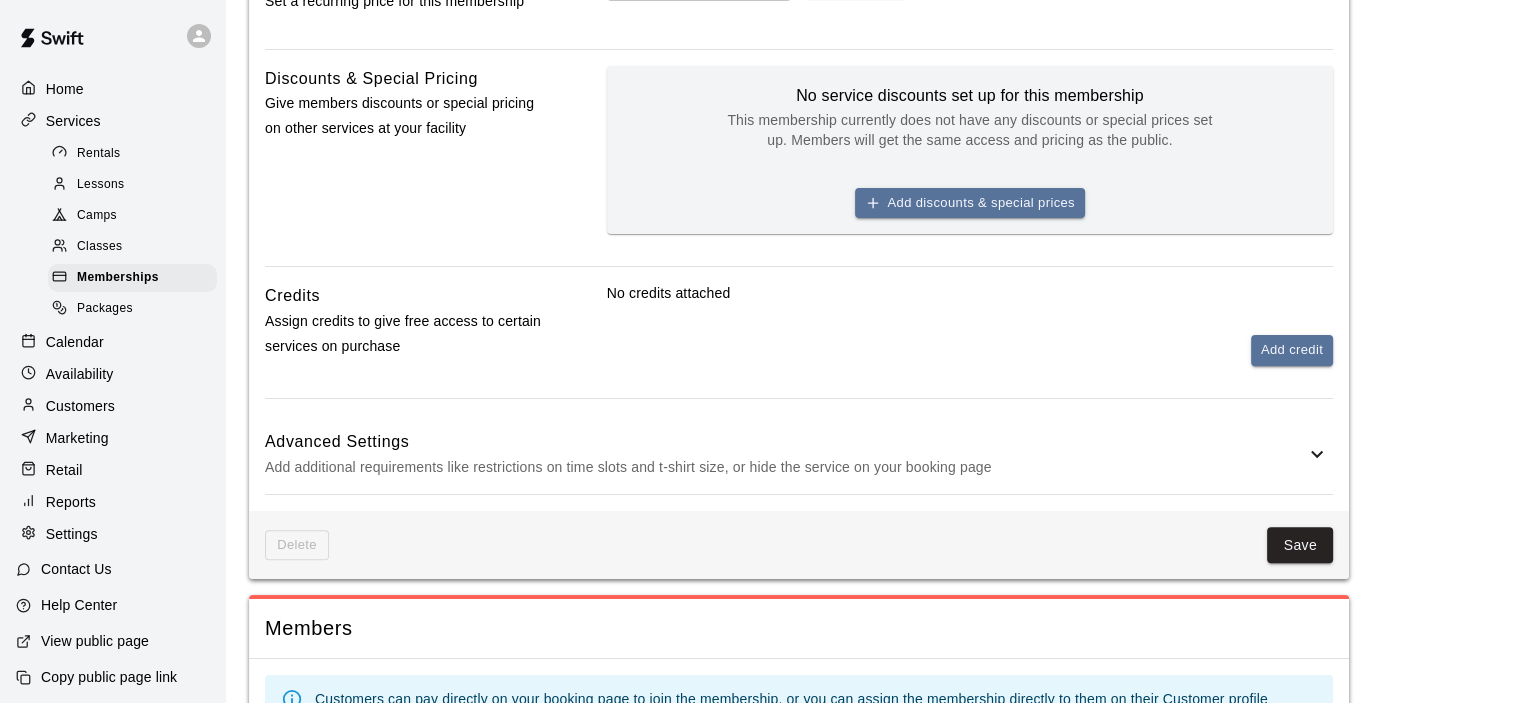 scroll, scrollTop: 973, scrollLeft: 0, axis: vertical 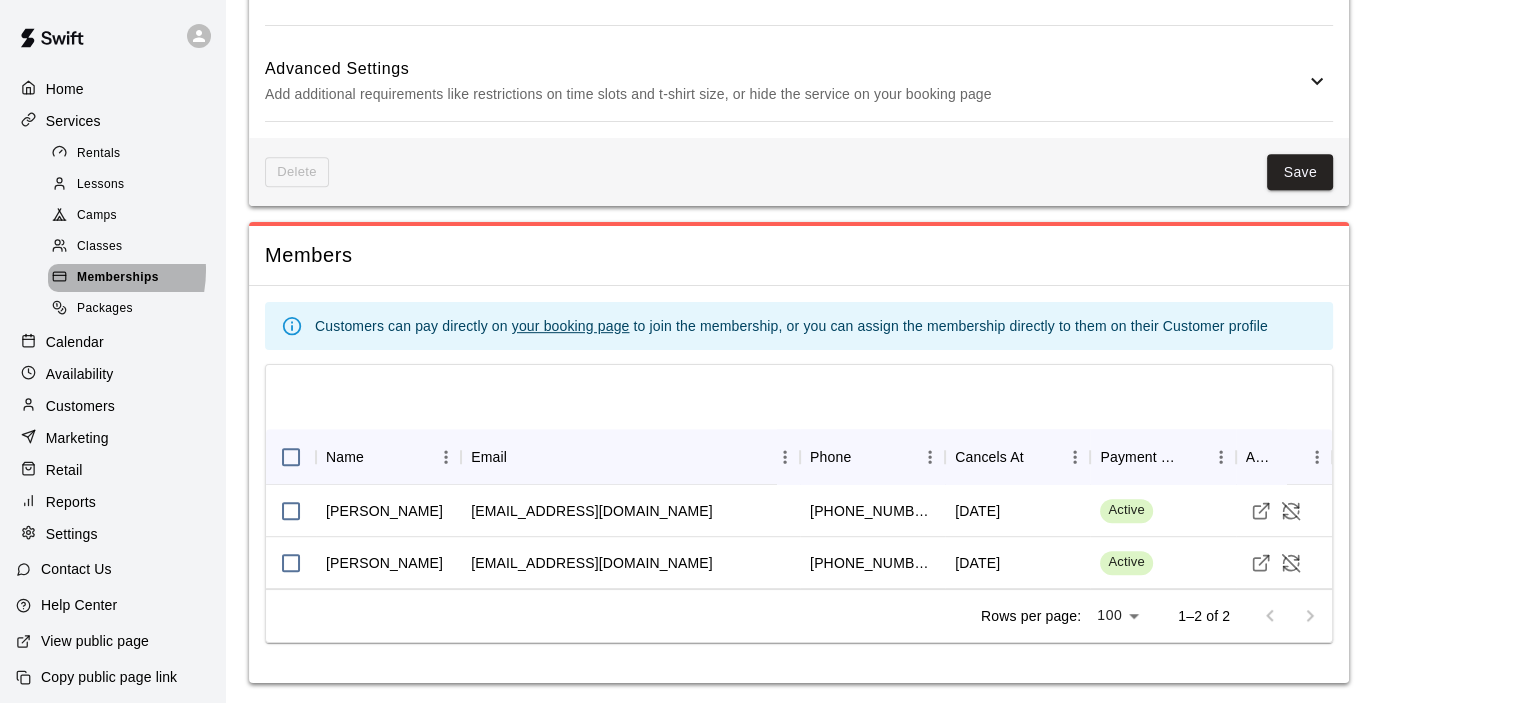 click on "Memberships" at bounding box center [118, 278] 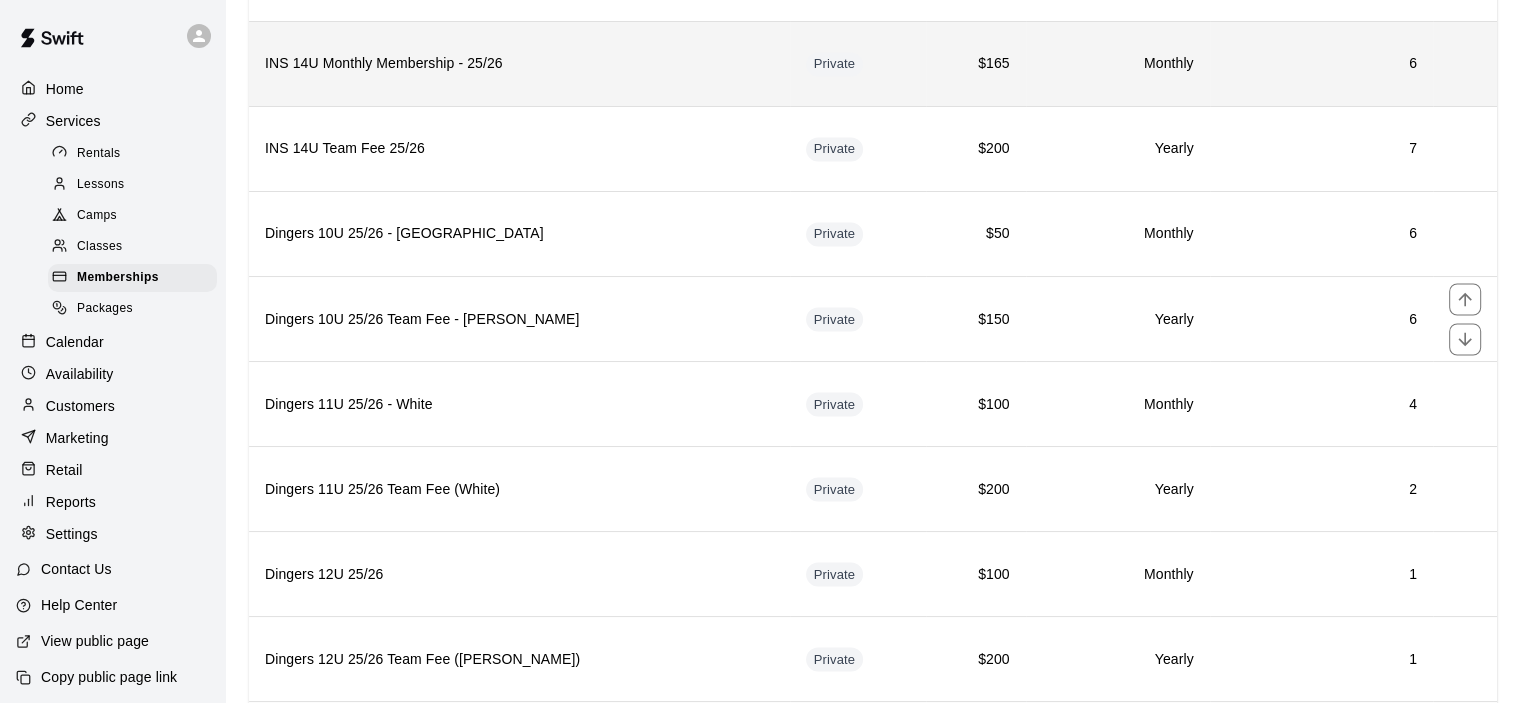 scroll, scrollTop: 3500, scrollLeft: 0, axis: vertical 